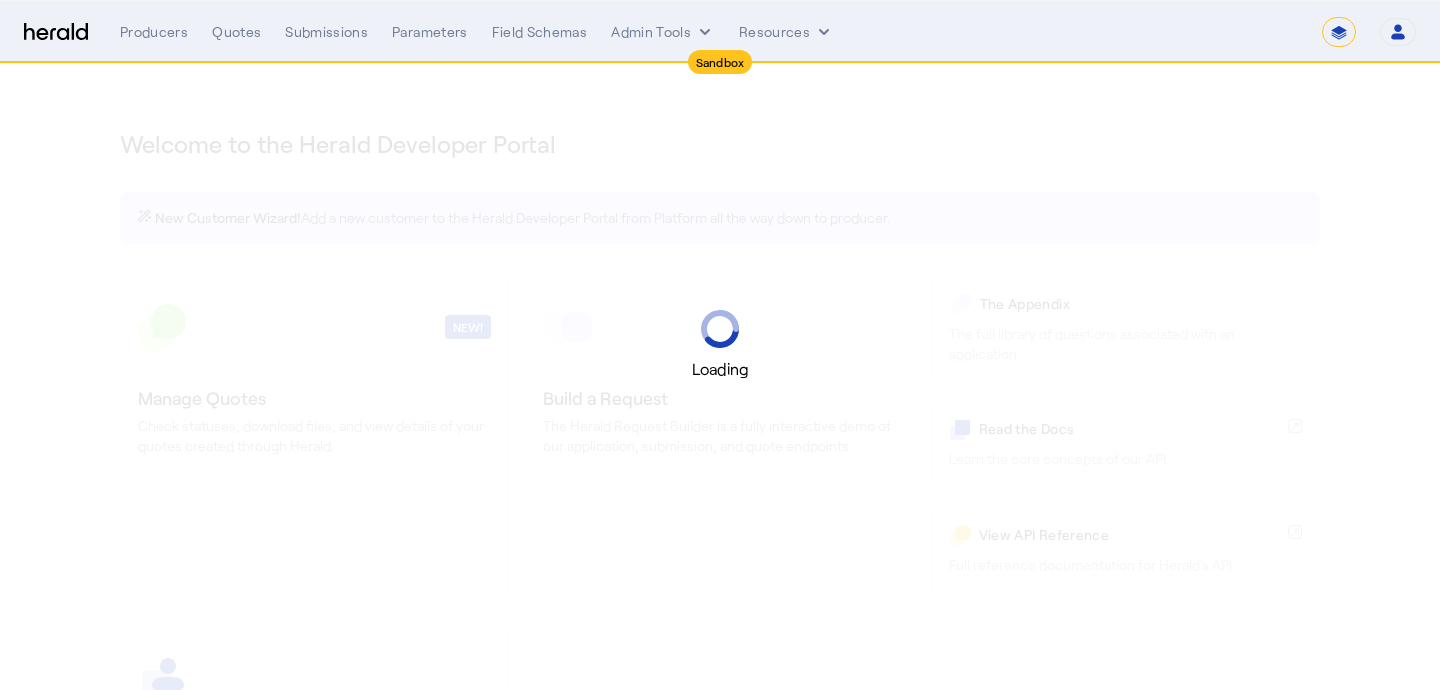 select on "*******" 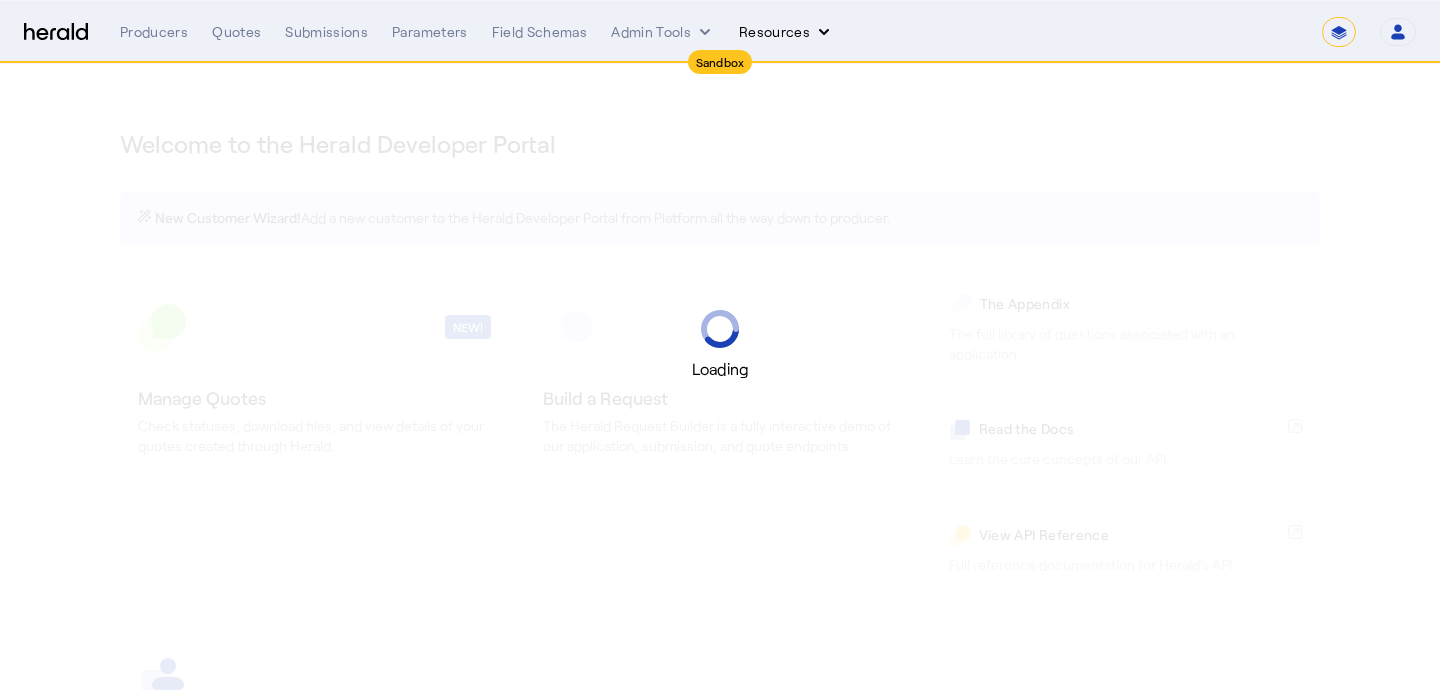 select on "pfm_2v8p_herald_api" 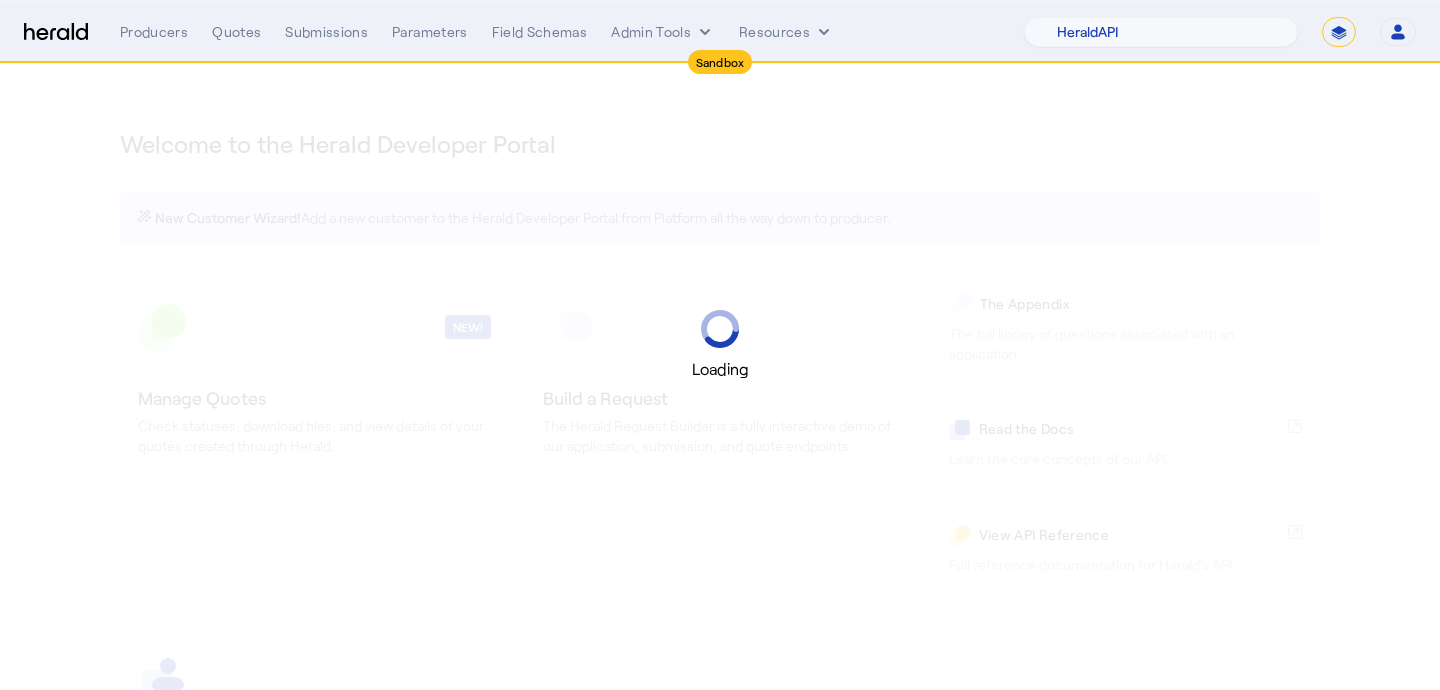 click on "**********" at bounding box center (1339, 32) 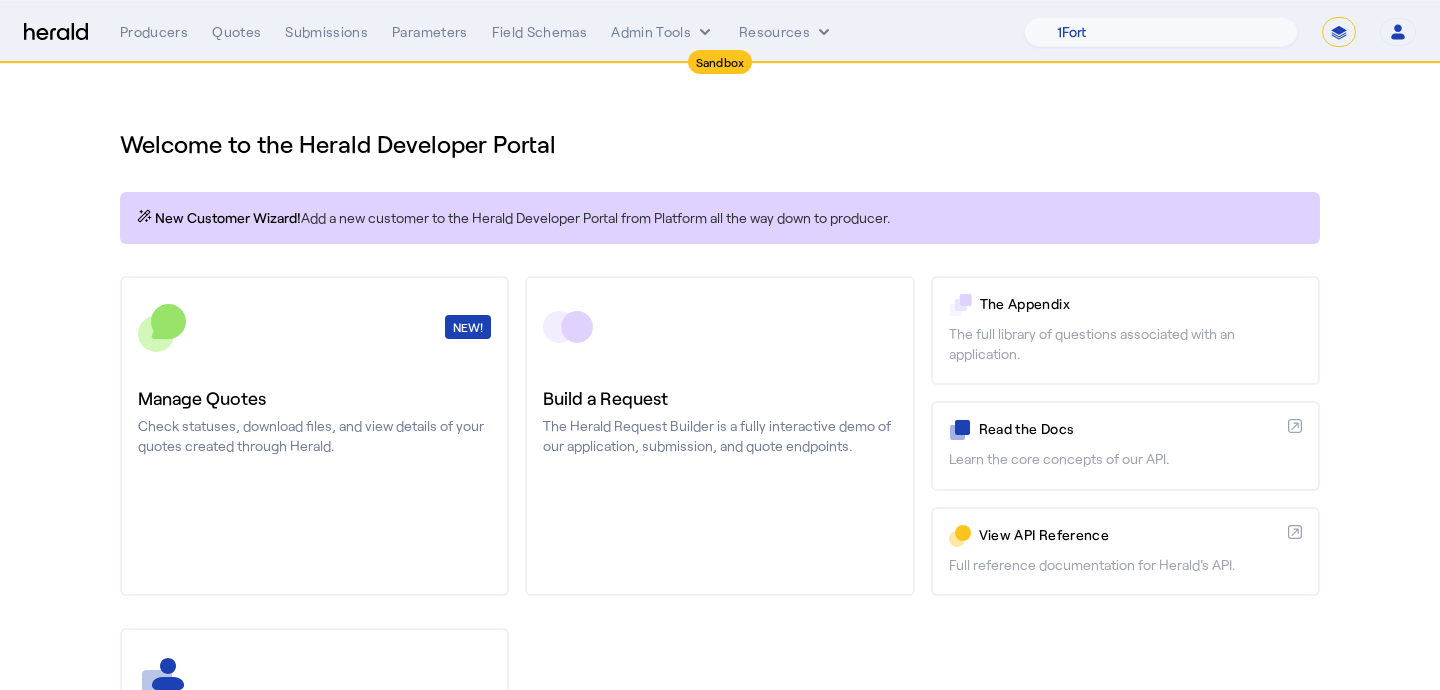 select on "**********" 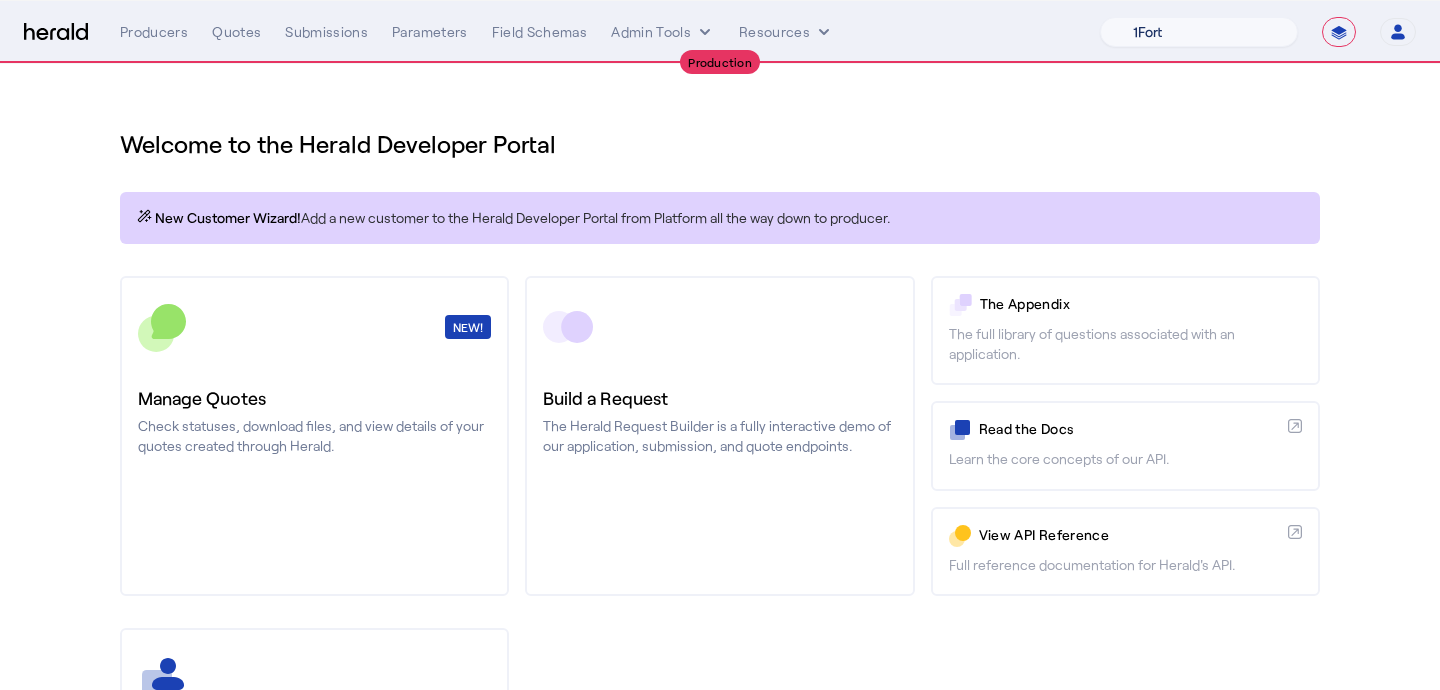 click on "1Fort   Billy   BindHQ   Bunker   CRC   Campus Coverage   Citadel   Fifthwall   Flow Specialty (Capitola)   Founder Shield   Growthmill   HIB Marketplace   HeraldAPI   Layr   Limit   Marsh   QuoteWell   Sayata Labs   Semsee   Stere   USI   Vouch   Zywave" at bounding box center (1199, 32) 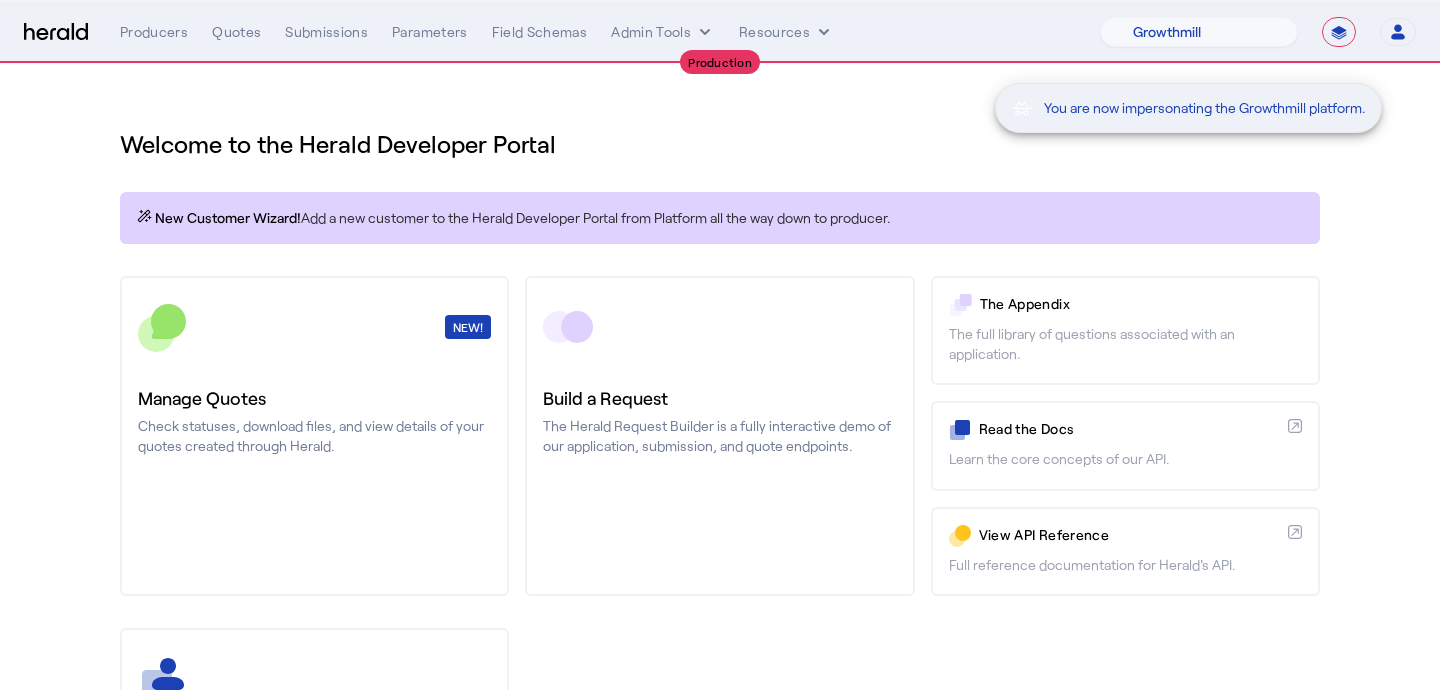 click on "You are now impersonating the Growthmill platform." at bounding box center (720, 345) 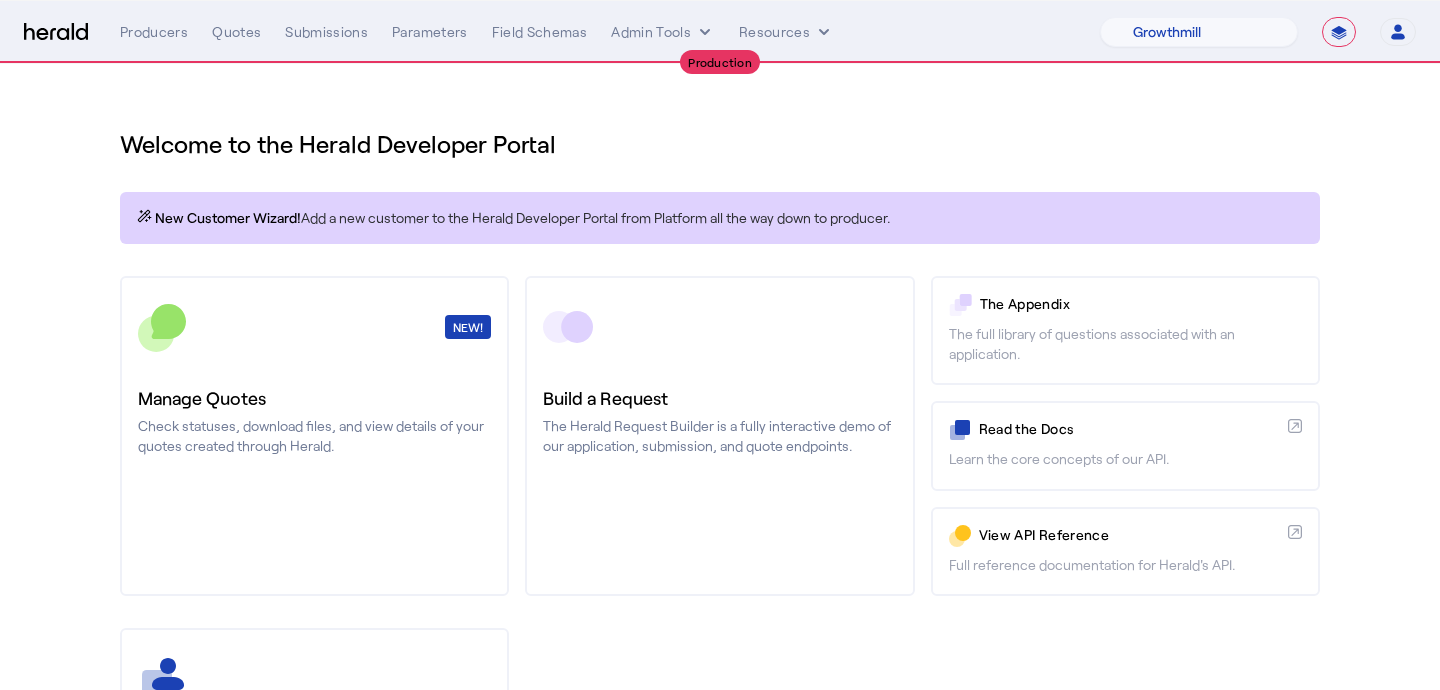click on "Quotes" at bounding box center [236, 32] 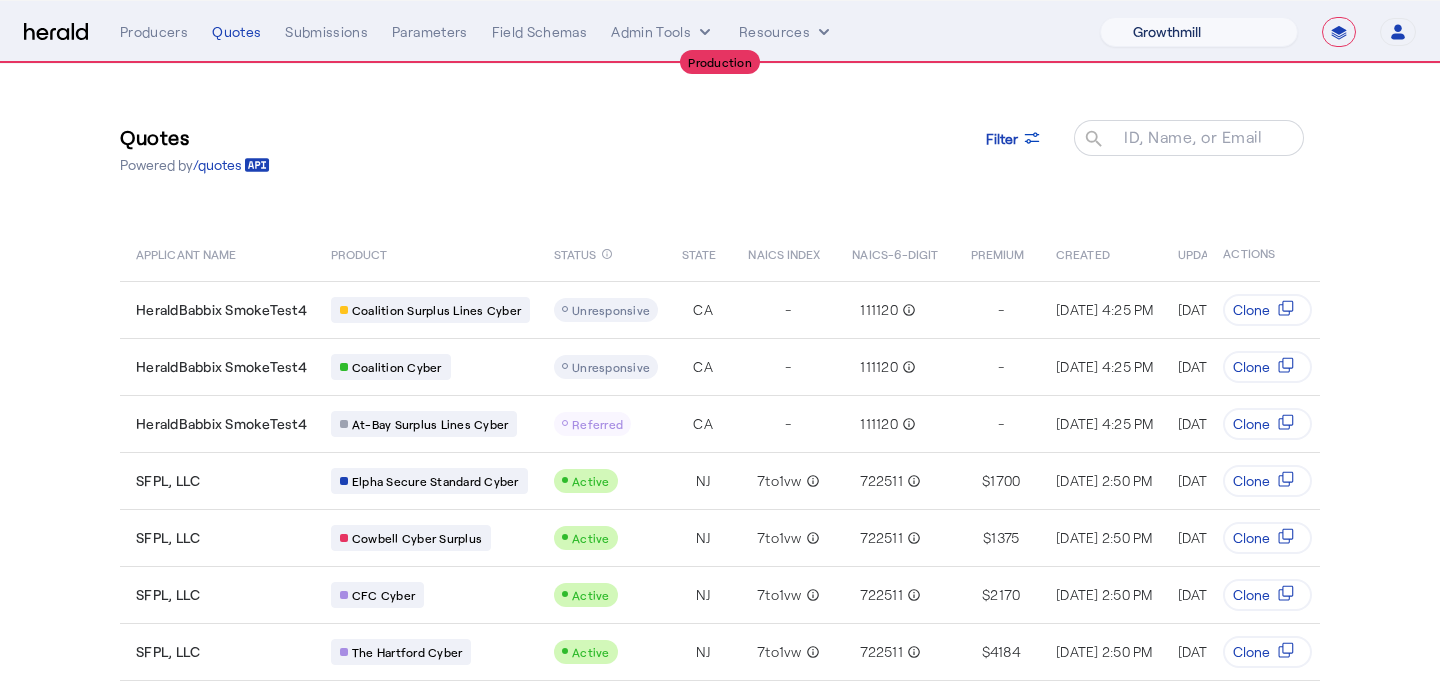 click on "1Fort   Billy   BindHQ   Bunker   CRC   Campus Coverage   Citadel   Fifthwall   Flow Specialty (Capitola)   Founder Shield   Growthmill   HIB Marketplace   HeraldAPI   Layr   Limit   Marsh   QuoteWell   Sayata Labs   Semsee   Stere   USI   Vouch   Zywave" at bounding box center (1199, 32) 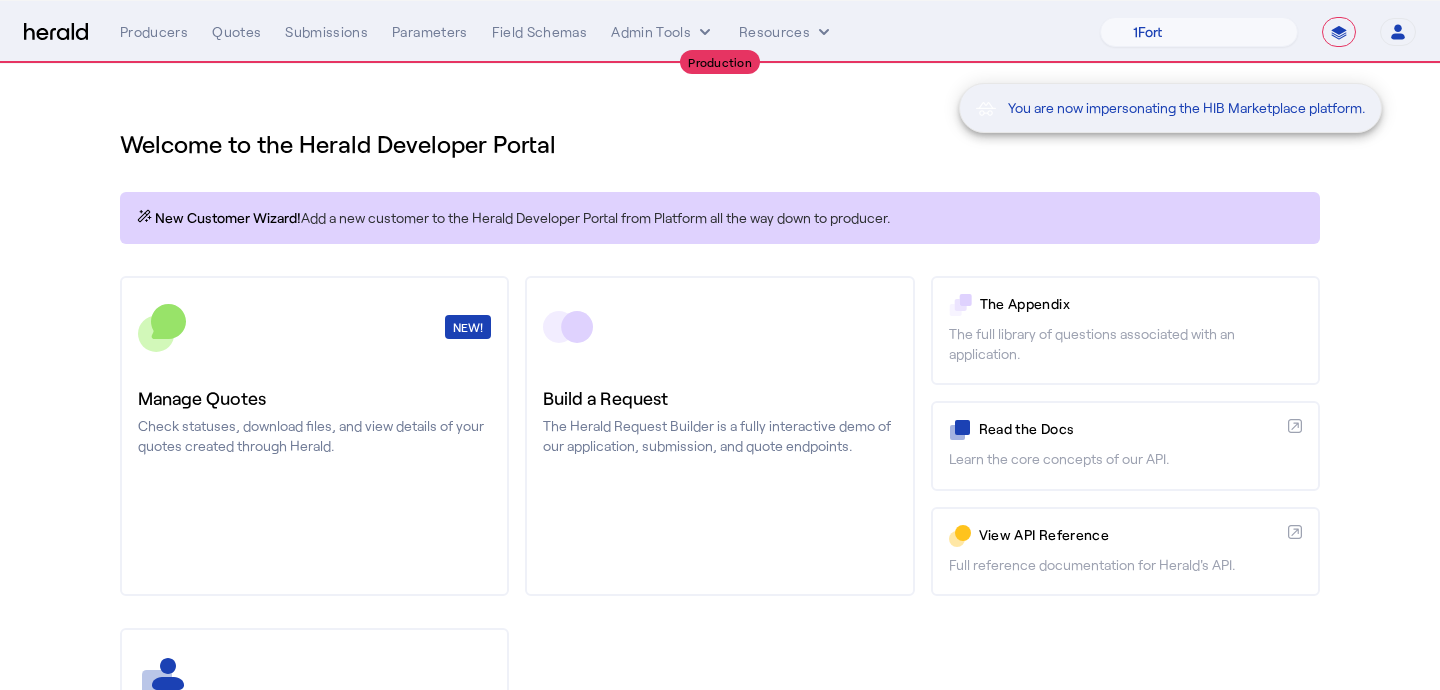 click on "You are now impersonating the HIB Marketplace platform." at bounding box center (720, 345) 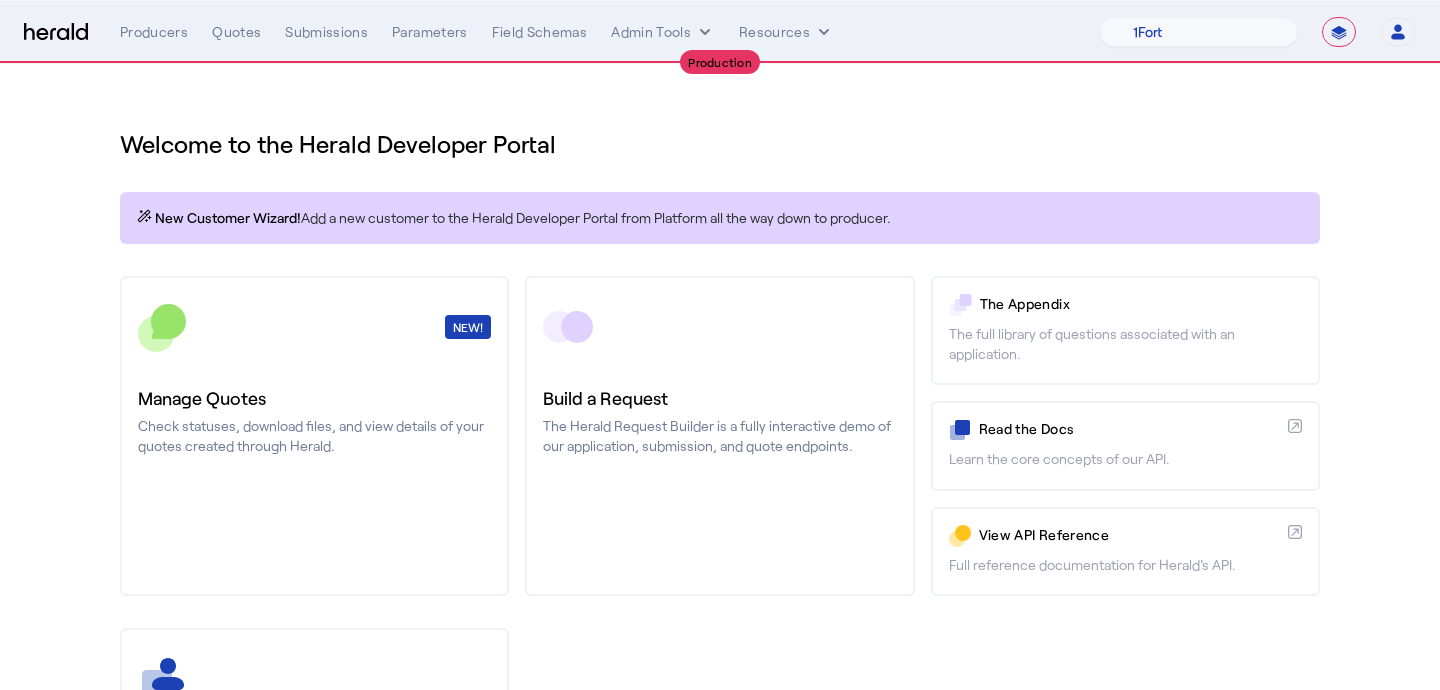 click on "Quotes" at bounding box center (236, 32) 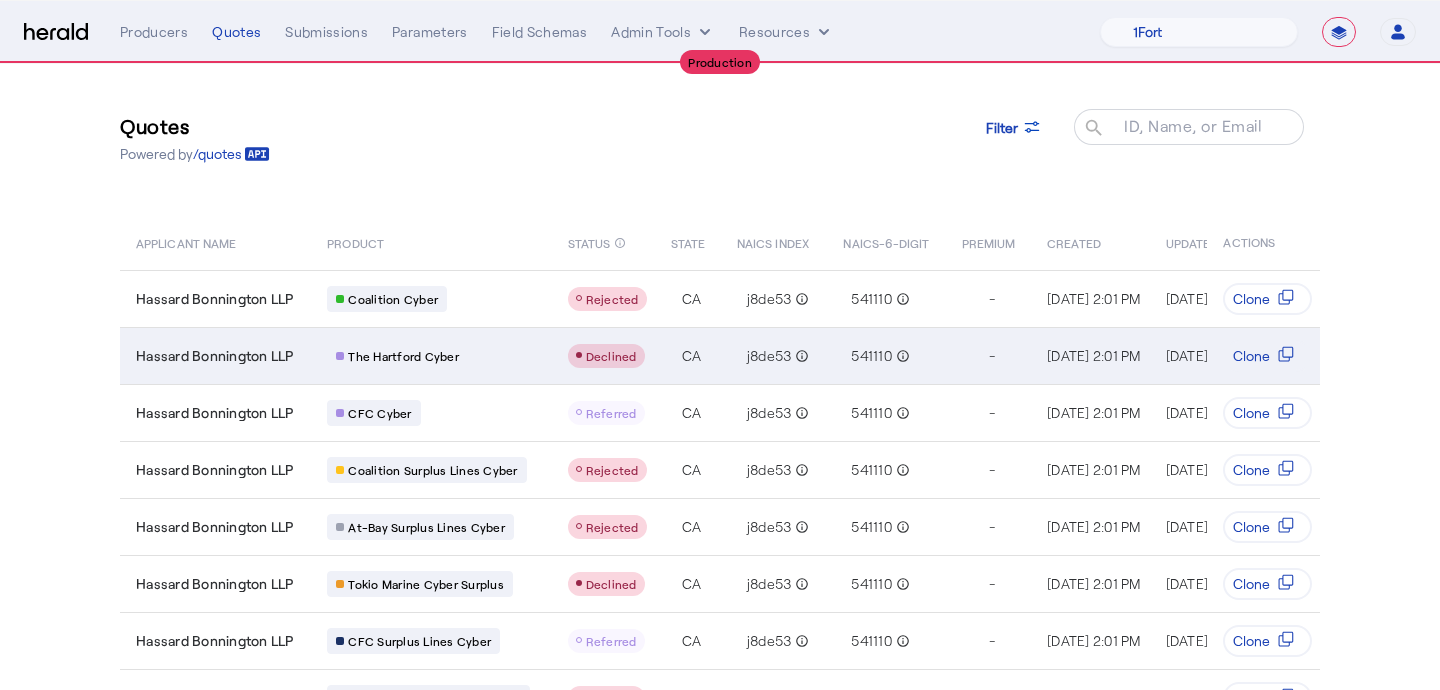 scroll, scrollTop: 13, scrollLeft: 0, axis: vertical 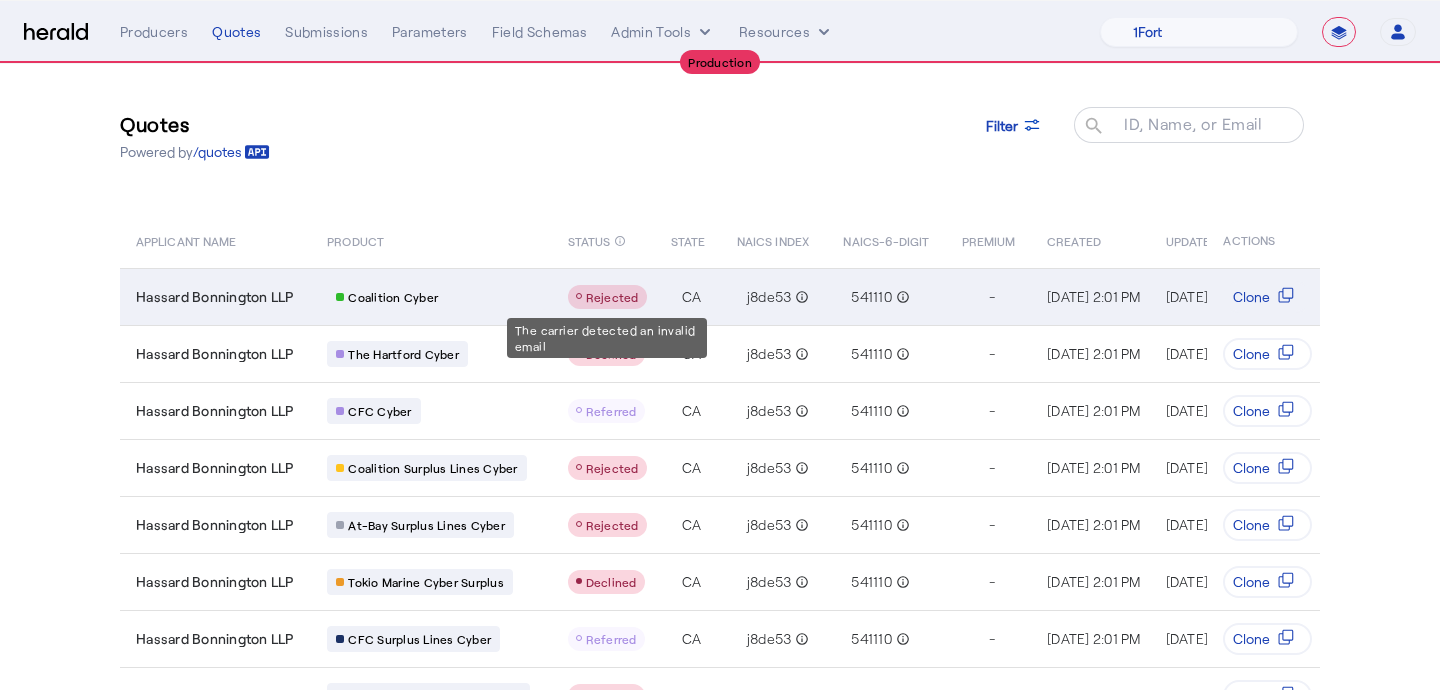click on "Rejected" at bounding box center [612, 297] 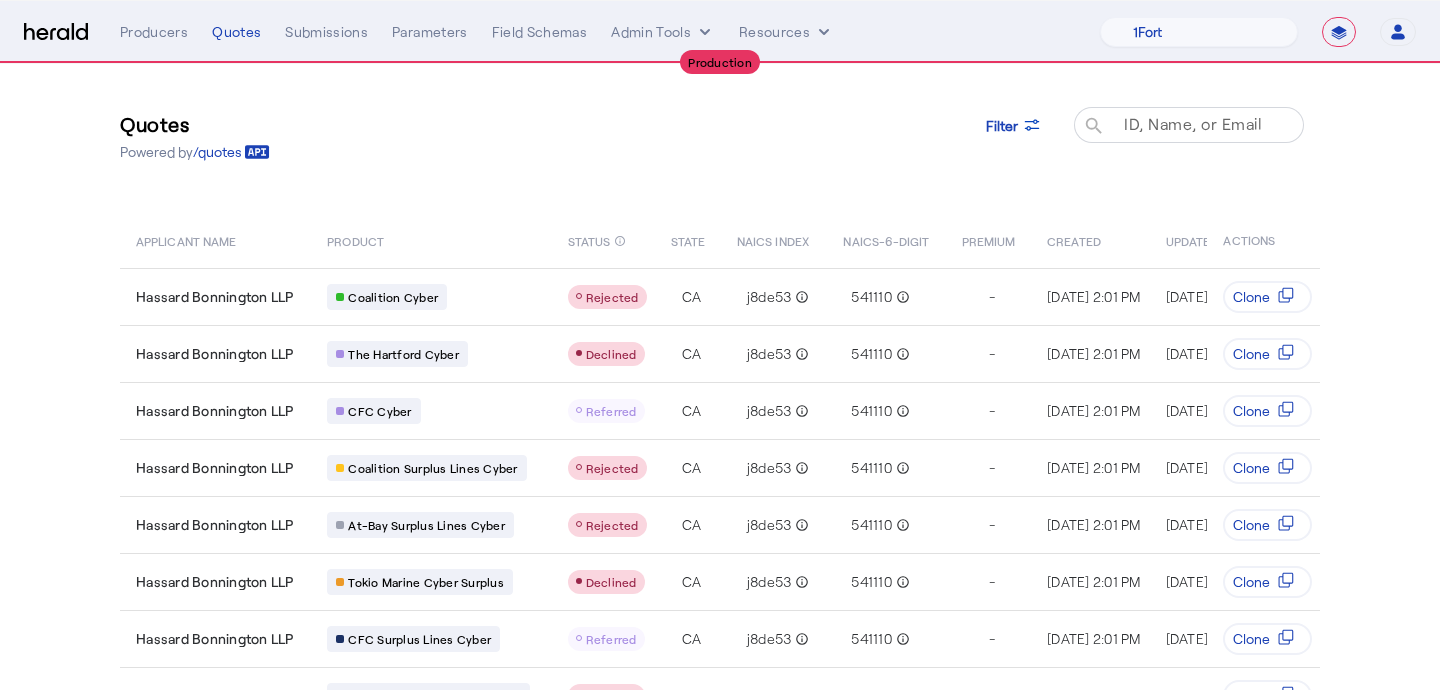 click on "ID, Name, or Email" at bounding box center (1193, 123) 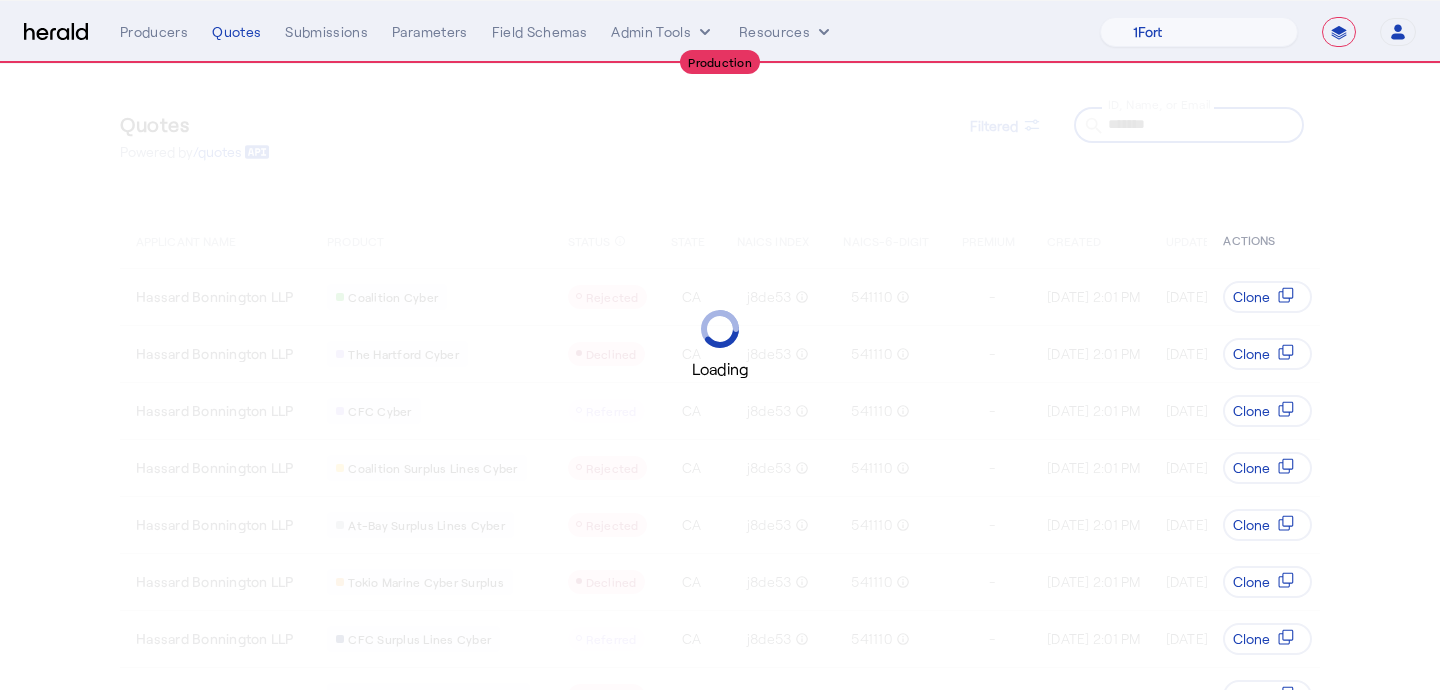 scroll, scrollTop: 0, scrollLeft: 0, axis: both 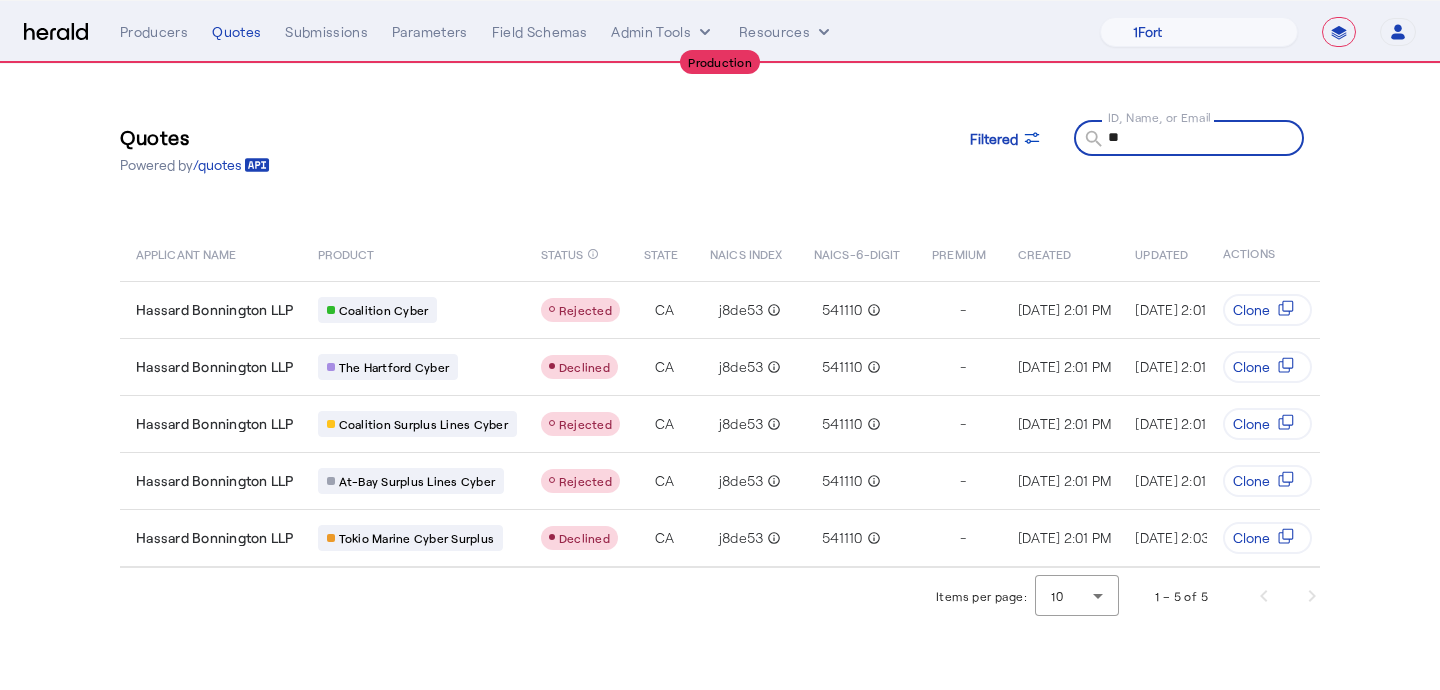 type on "*" 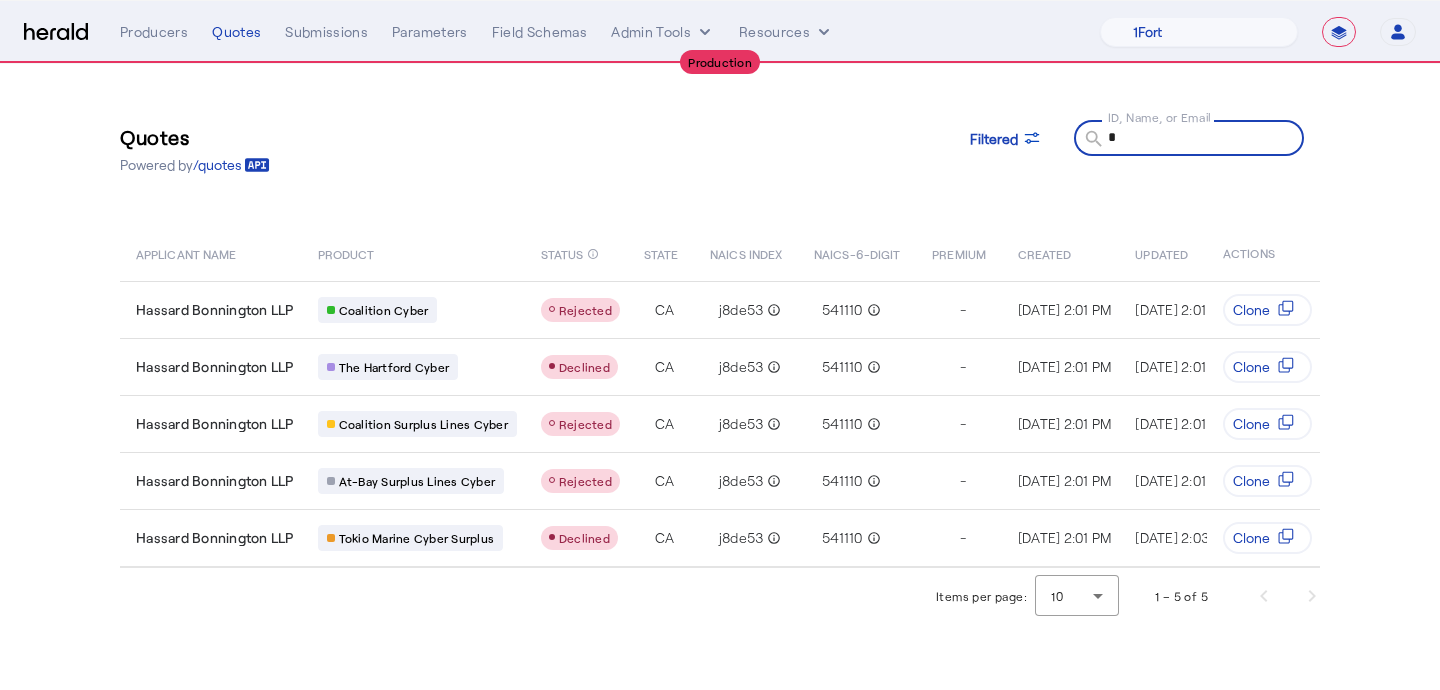 type 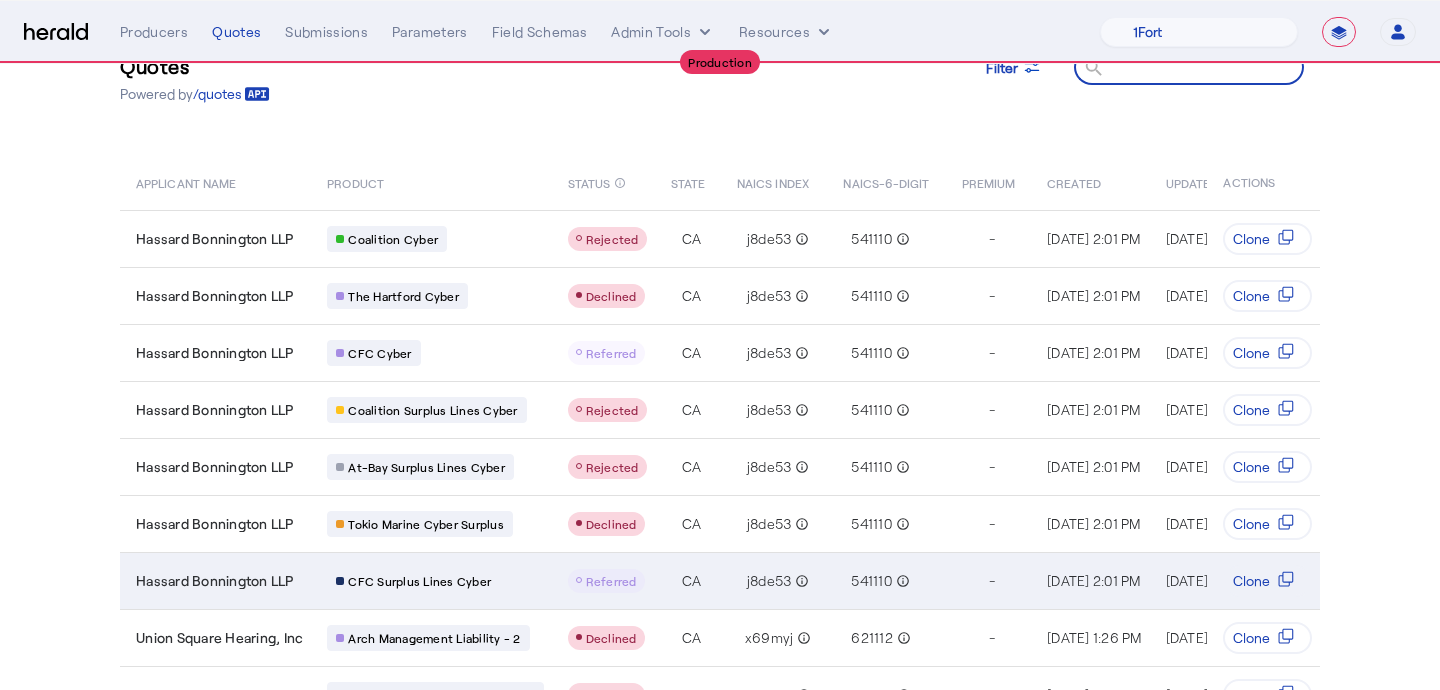 scroll, scrollTop: 72, scrollLeft: 0, axis: vertical 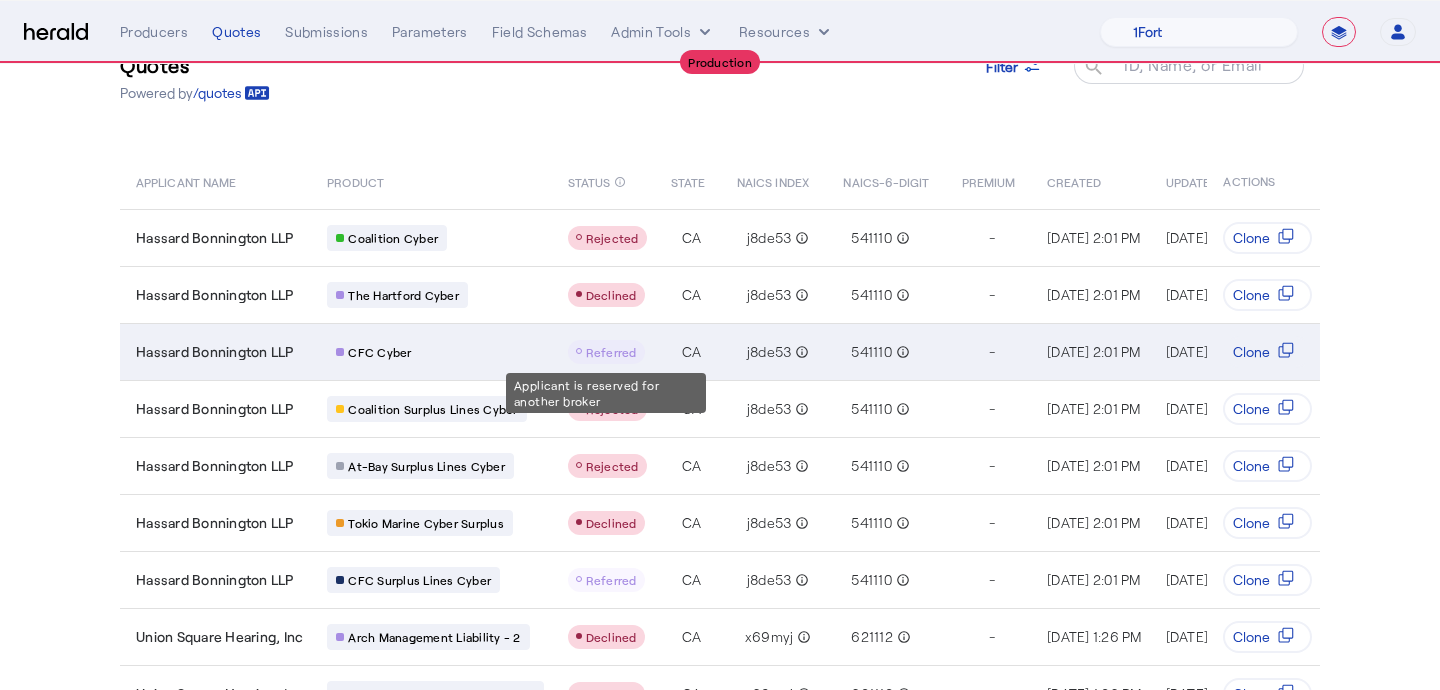 click on "Referred" at bounding box center [611, 352] 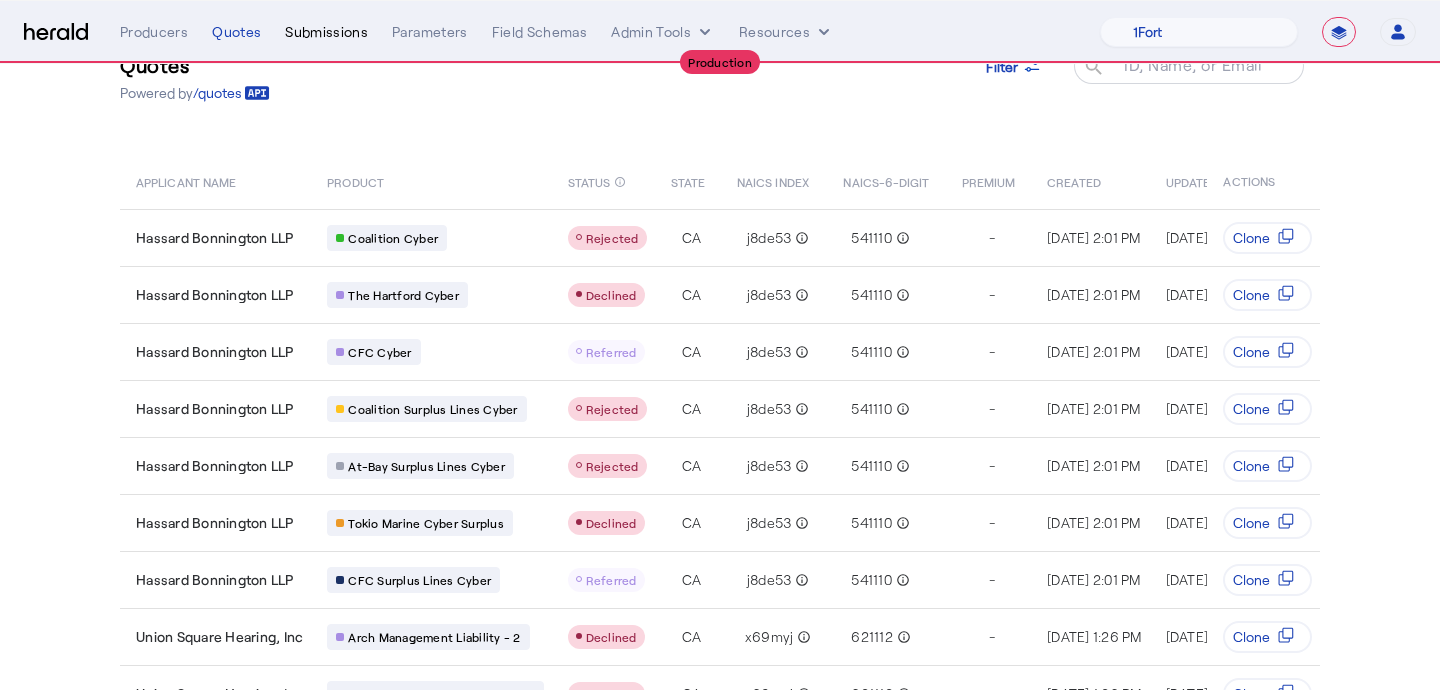 click on "Submissions" at bounding box center (326, 32) 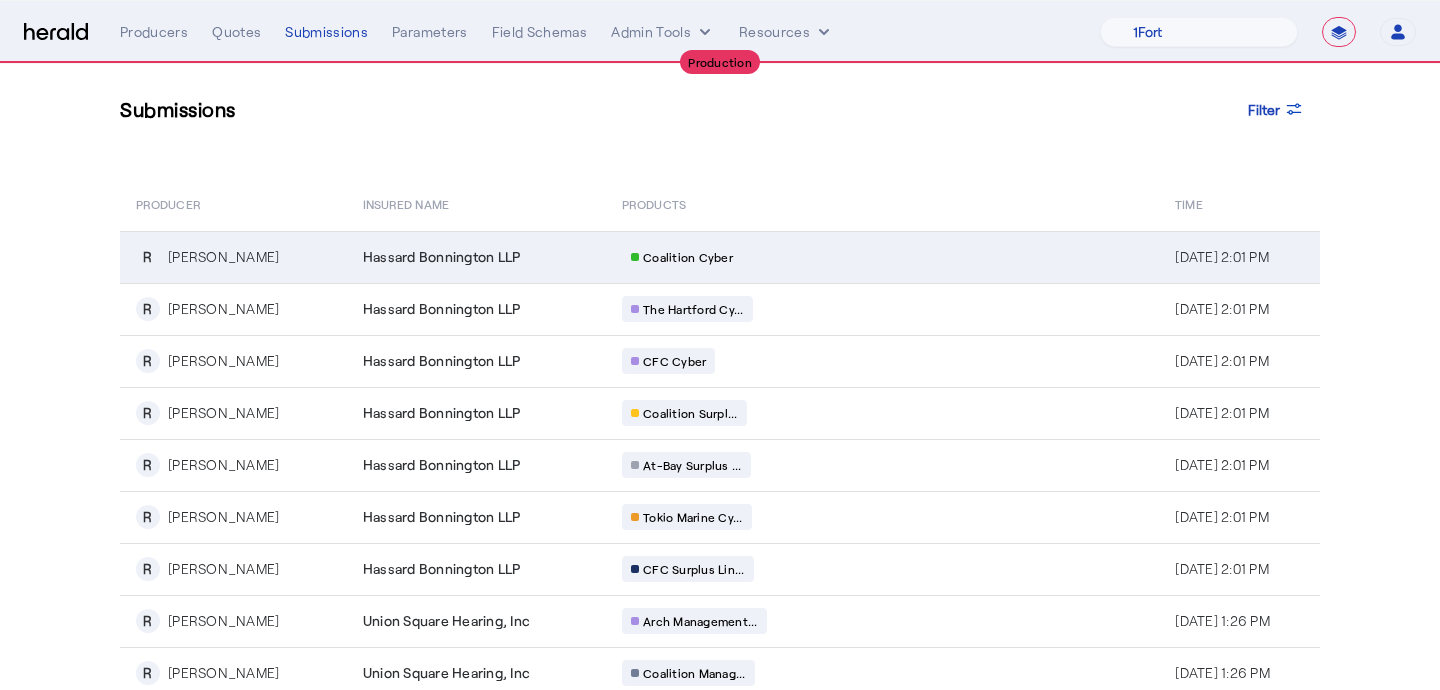 scroll, scrollTop: 20, scrollLeft: 0, axis: vertical 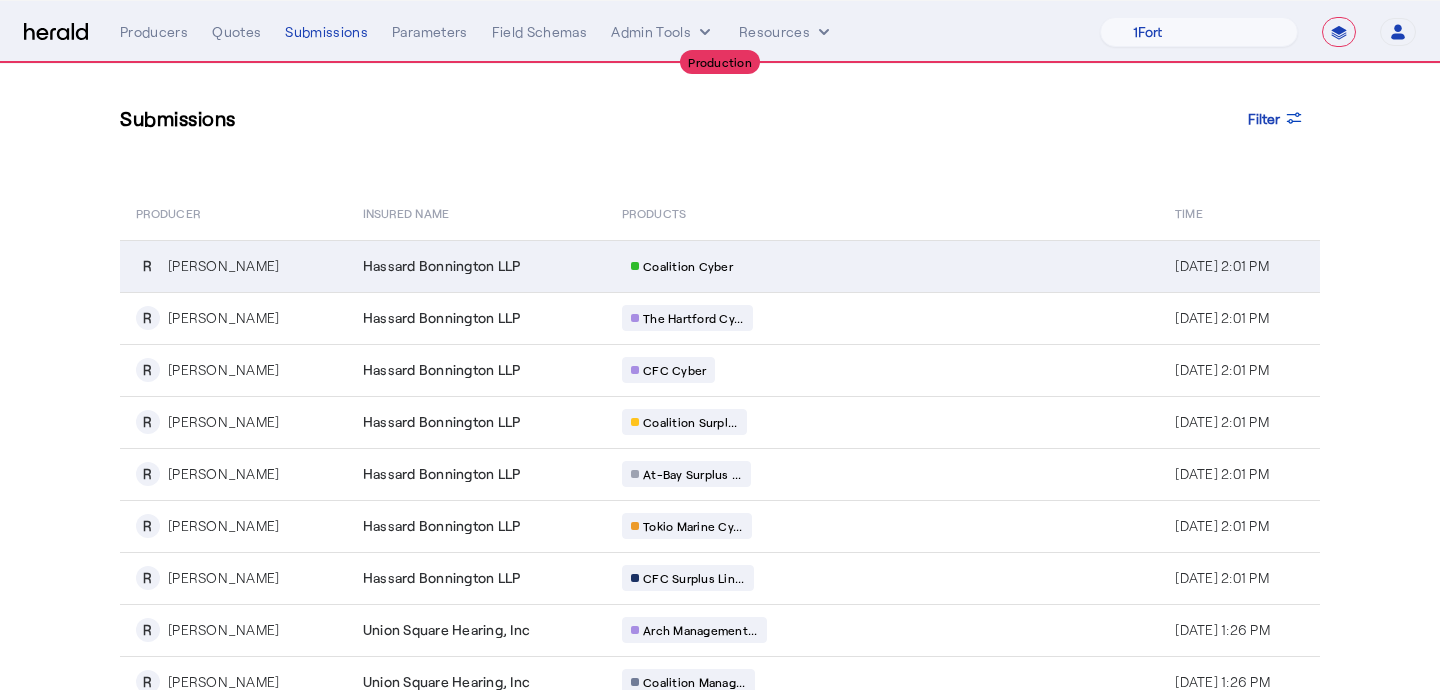 click on "Coalition Cyber" at bounding box center (882, 266) 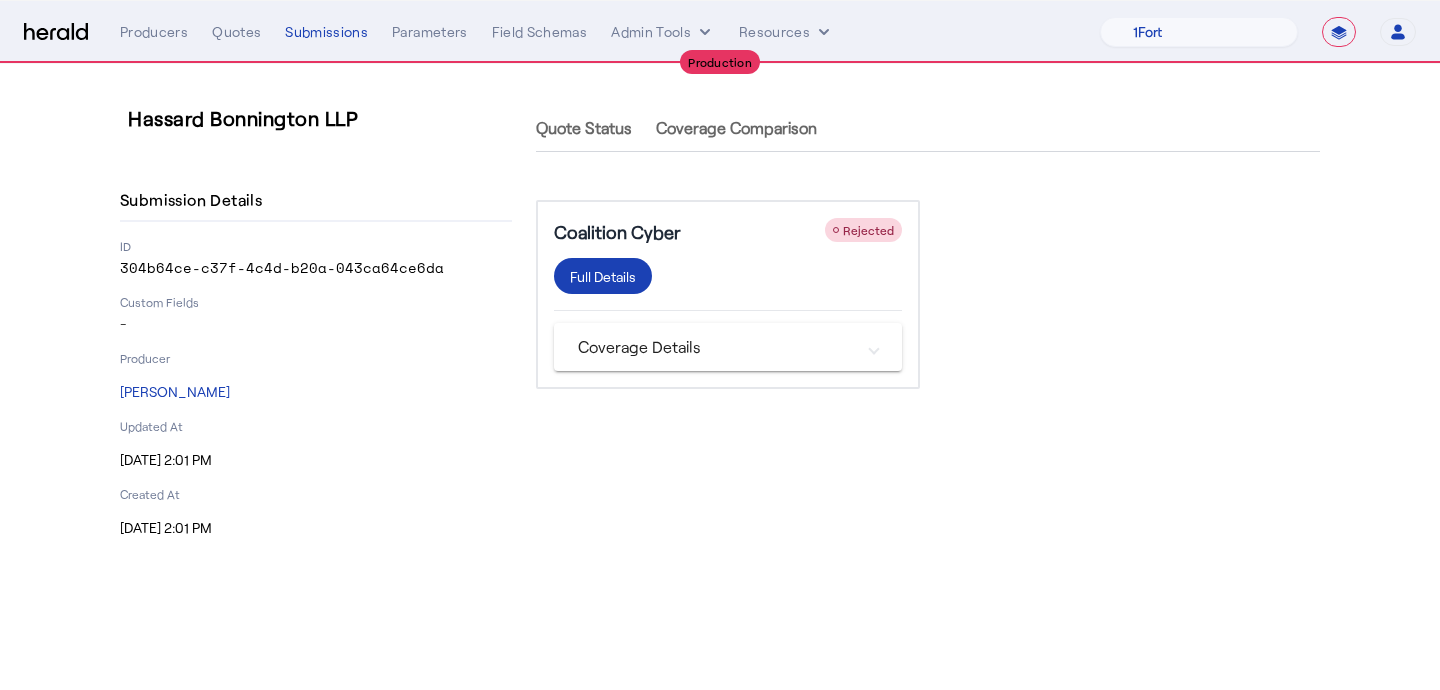 click on "Coalition Cyber
Rejected  Full Details   Coverage Details   Cyber Effective Date   2025-08-01   Aggregate Limit   $1,000,000.00   Social Engineering Limit   $250,000.00   Aggregate Retention   $5,000.00   Waiting Period (hours)   $8.00   Social Engineering Deductible   $5,000.00   Per Claim Retention   $5,000.00   Cyber Risk Retroactive Date      Coalition Breach Response Service Limit      Coalition Breach Response Service Retention      Contingent Business Interruption Limit      Contingent Business Interruption Retention      Data Breach Costs Outside the Limit      Data Breach Costs Outside the Limit Retention      Data Breach Liability Limit      Data Breach Liability Retention      Data Breach Response Limit      Data Breach Response Retention      Digital Asset Restoration Limit      Digital Asset Restoration Retention      Direct Business Interruption Limit      Direct Business Interruption Retention      Extortion Payment Limit      Extortion Payment Retention      Extortion Threat Limit" 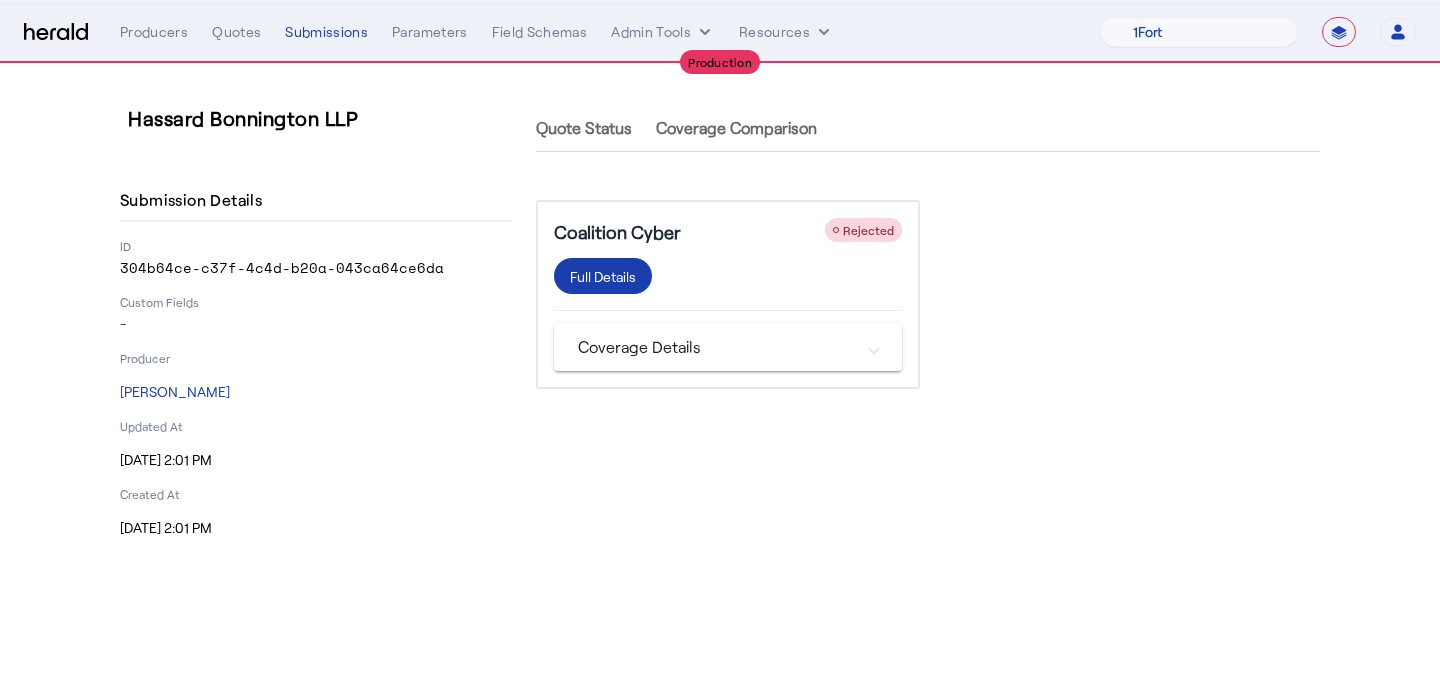 click at bounding box center (603, 276) 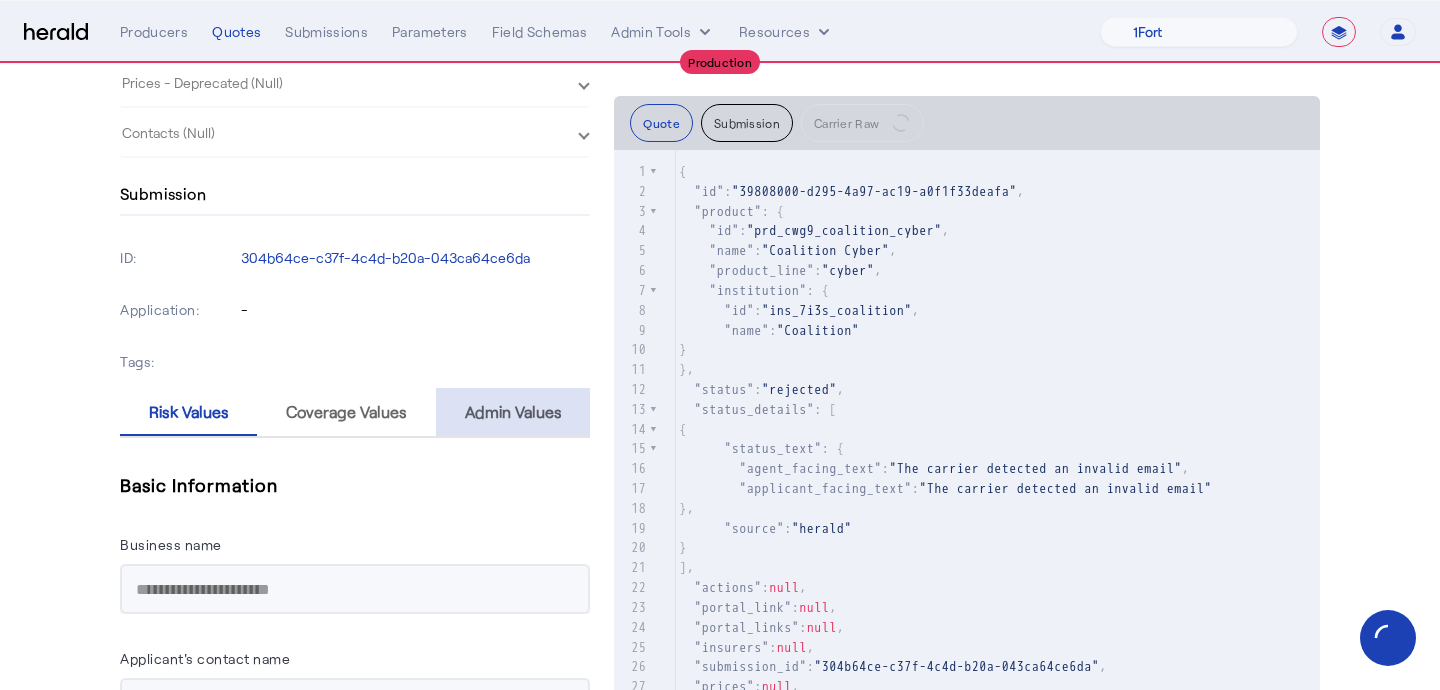 click on "Admin Values" at bounding box center (513, 412) 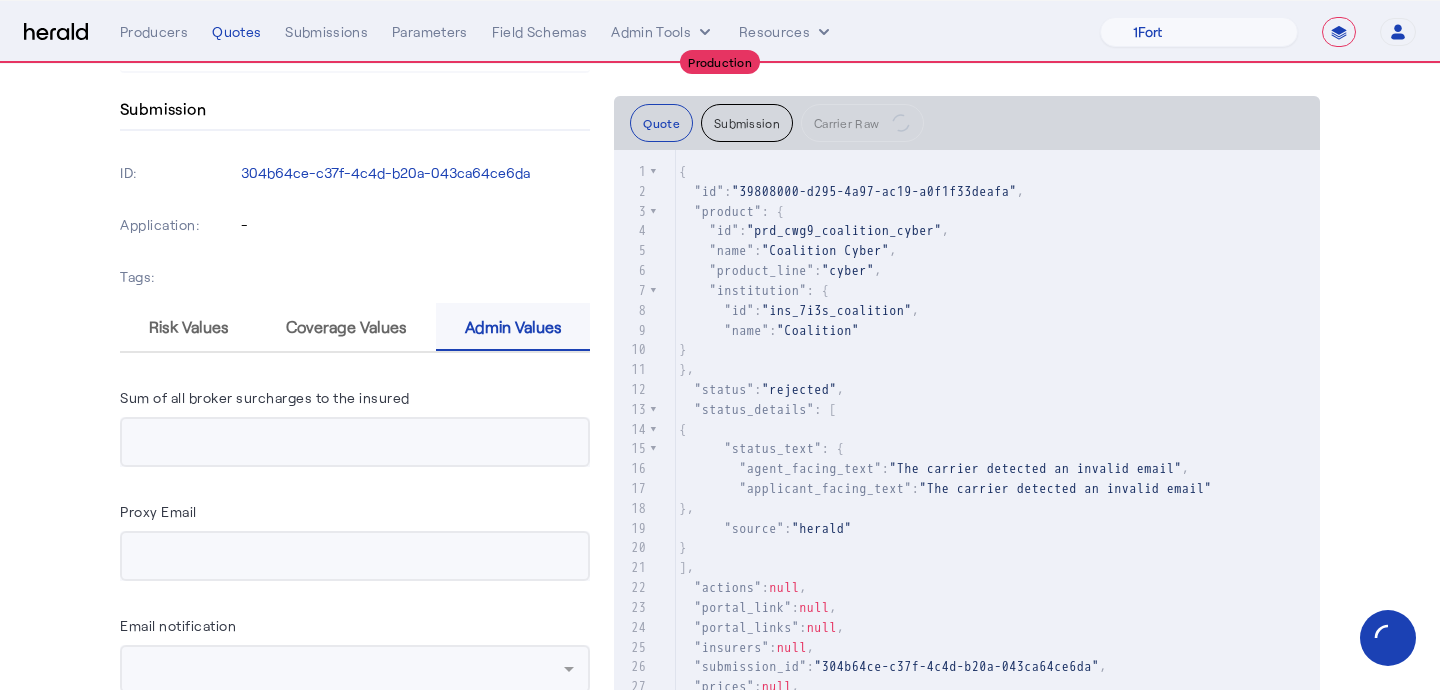 scroll, scrollTop: 1096, scrollLeft: 0, axis: vertical 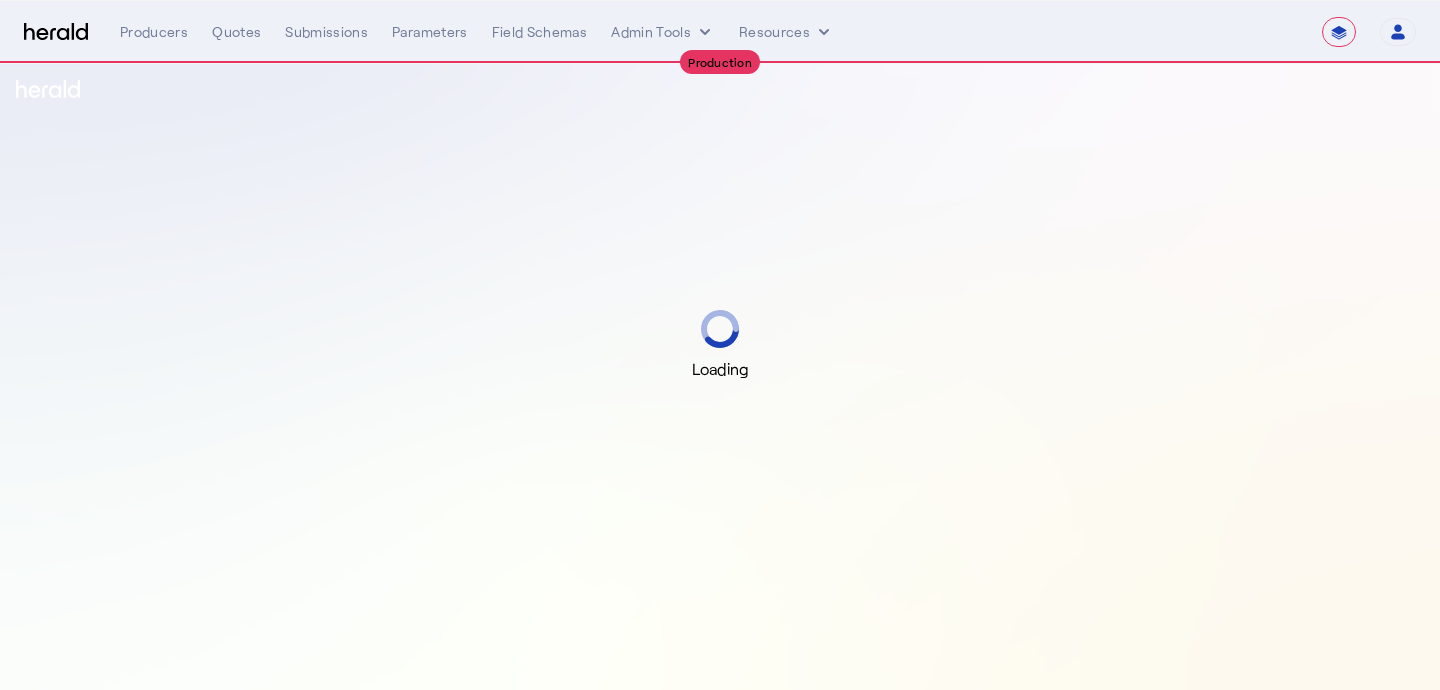 select on "**********" 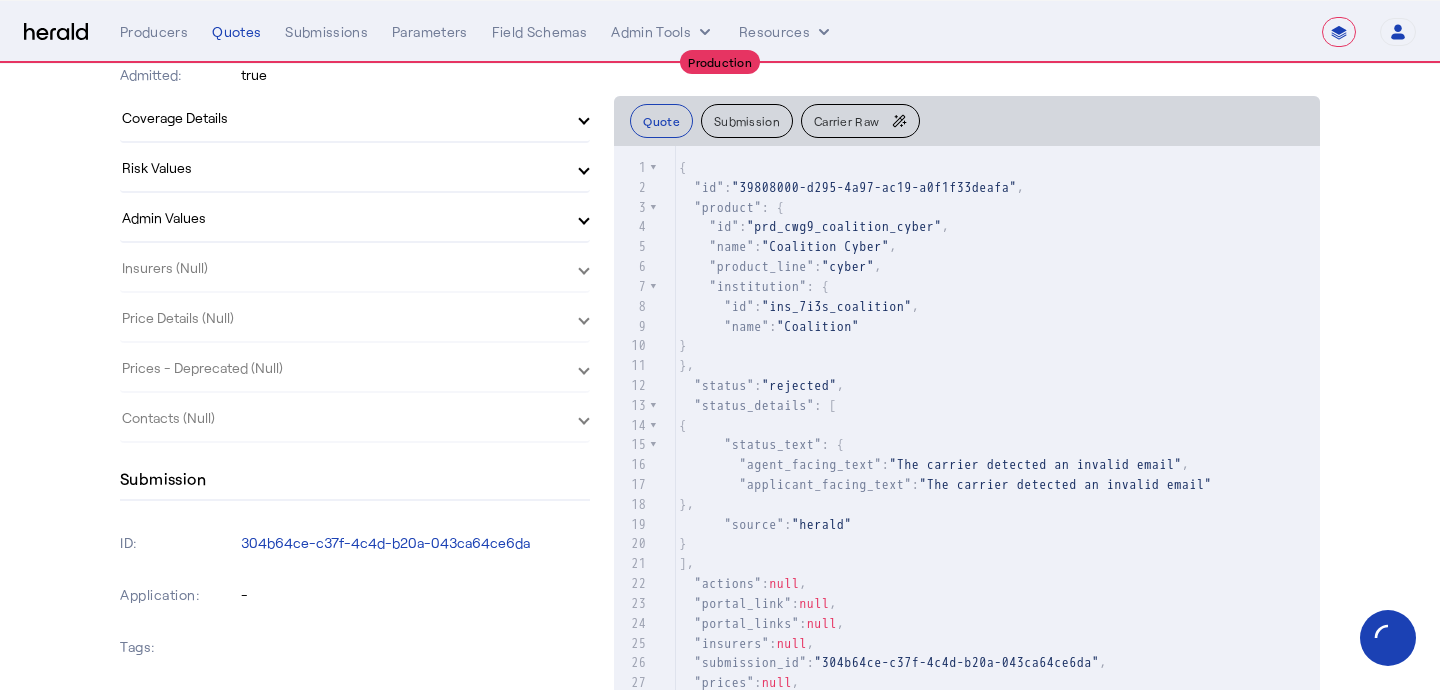 scroll, scrollTop: 663, scrollLeft: 0, axis: vertical 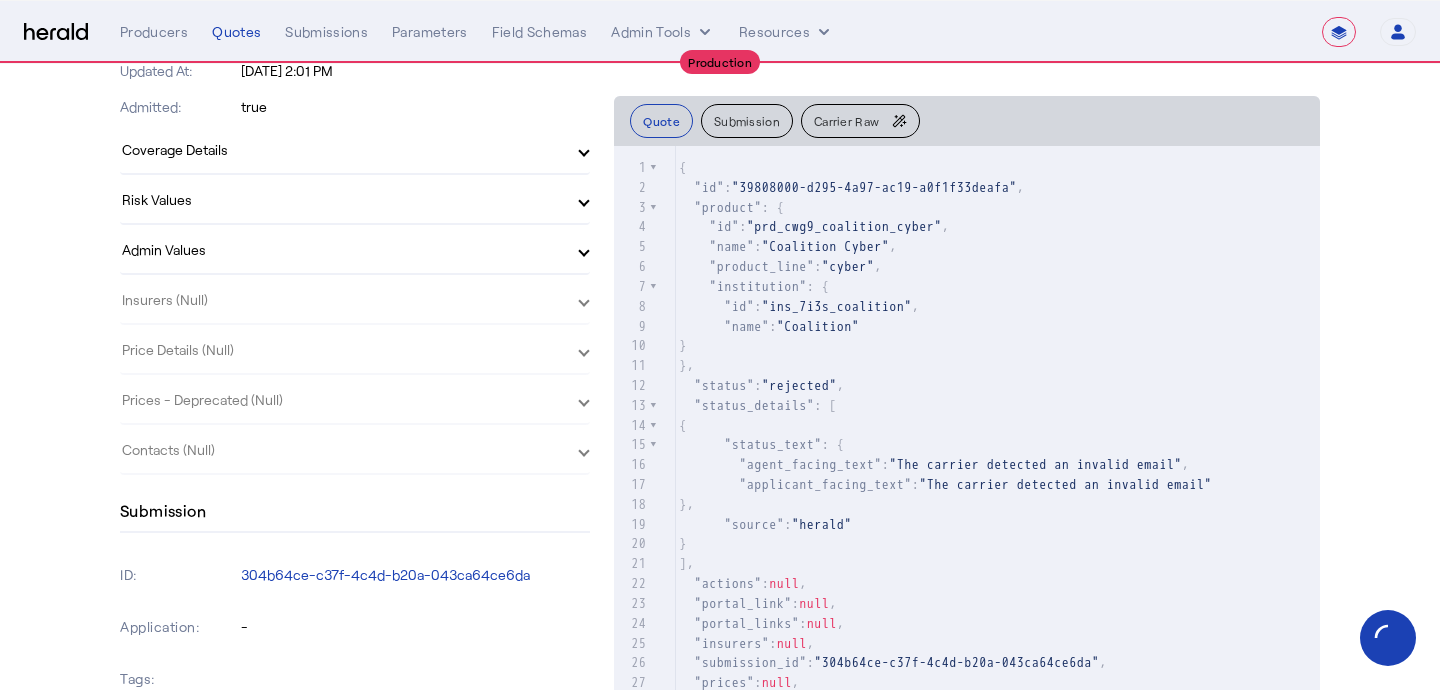 click on "Admin Values" at bounding box center (351, 249) 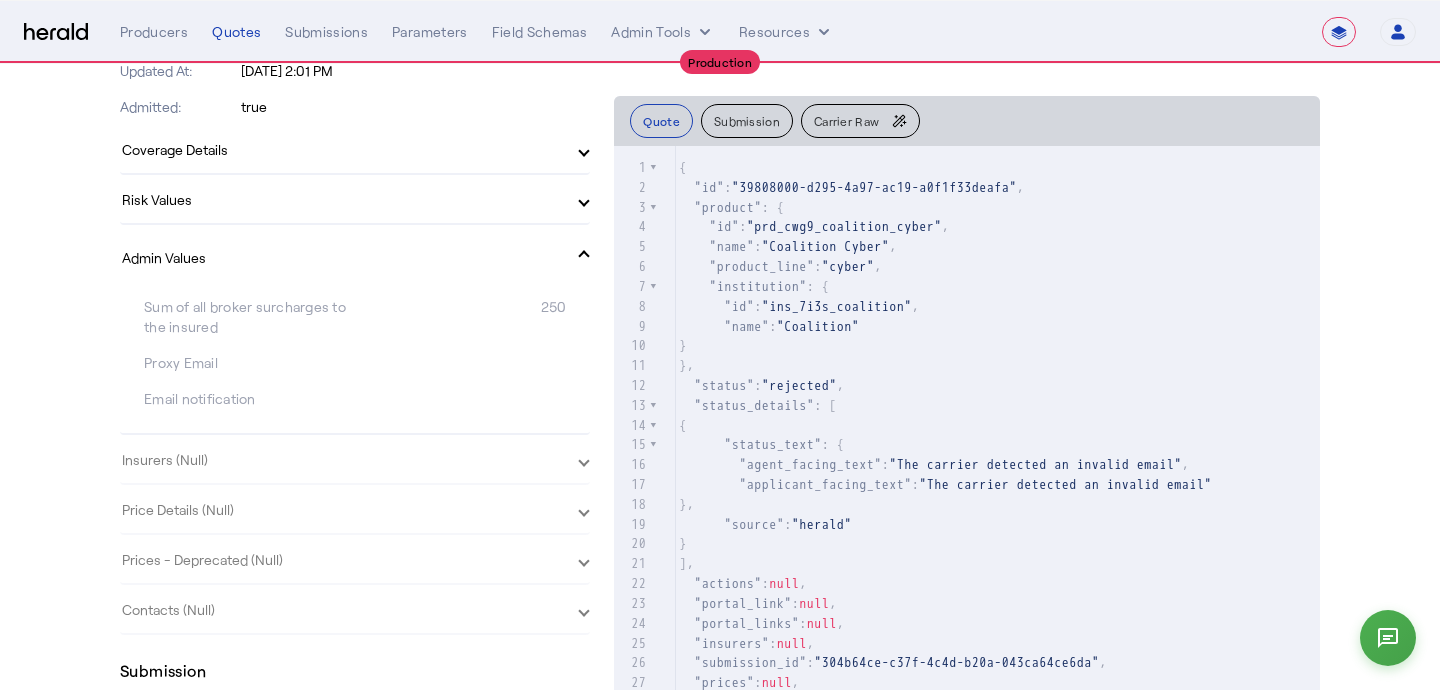 click on "Admin Values" at bounding box center [351, 257] 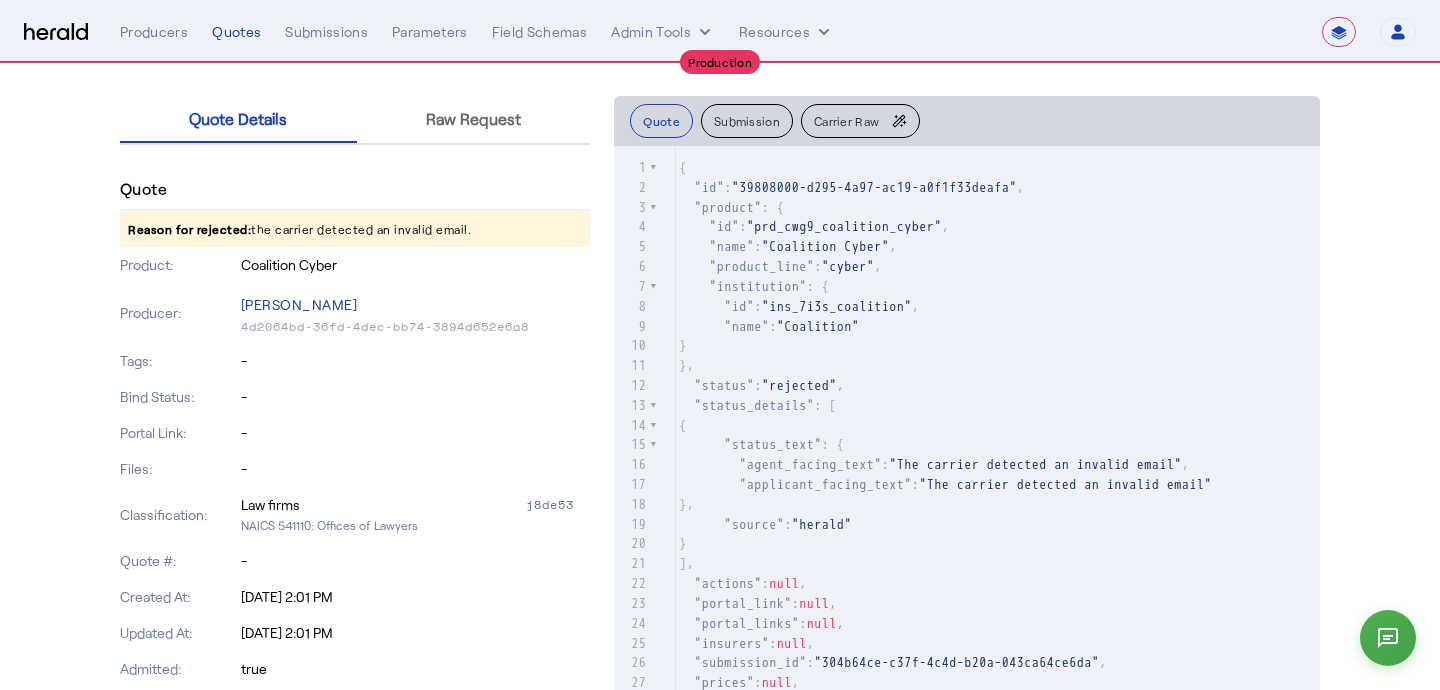 scroll, scrollTop: 0, scrollLeft: 0, axis: both 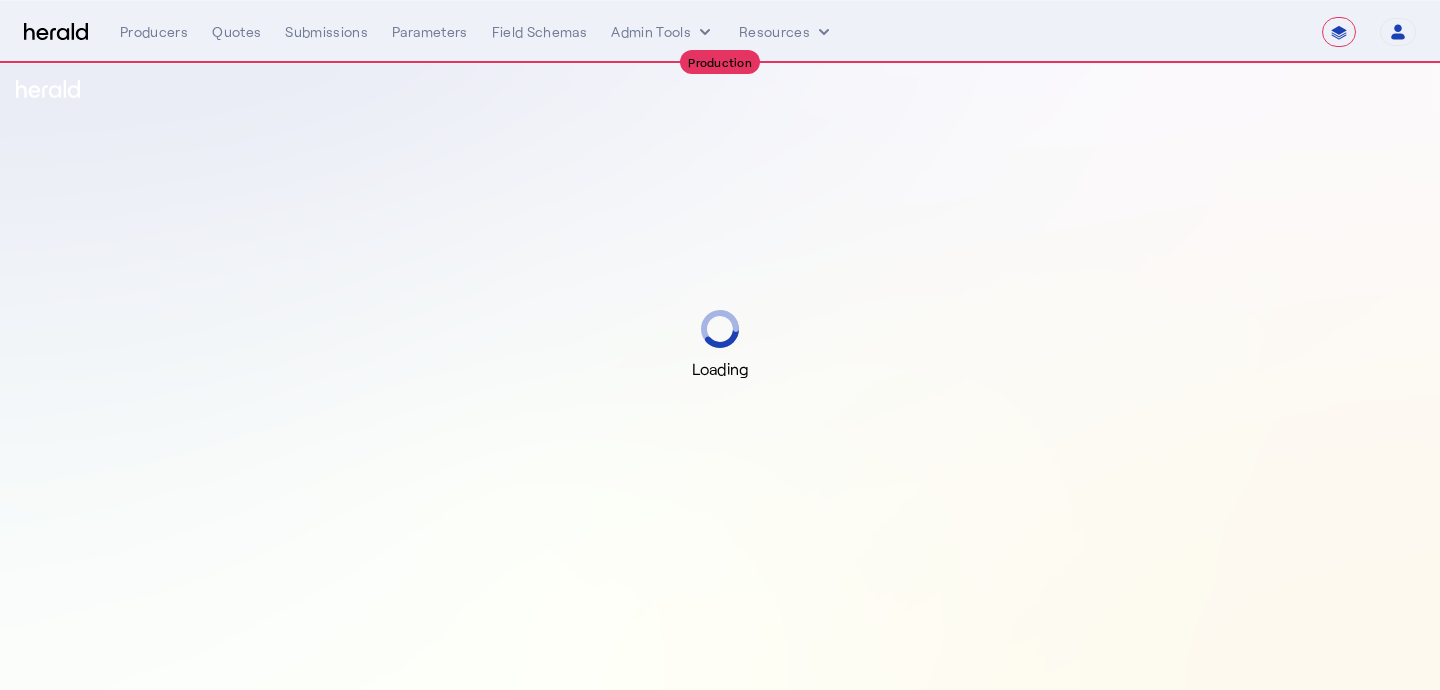 select on "**********" 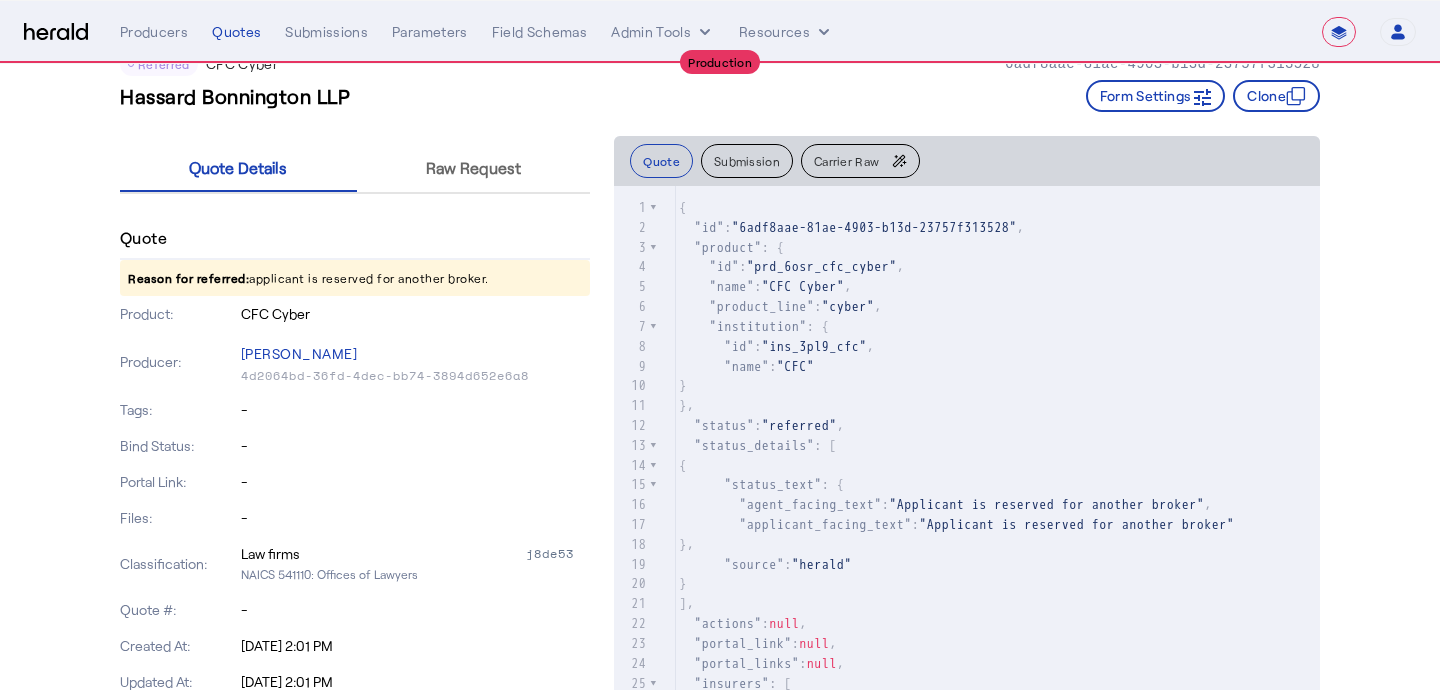 scroll, scrollTop: 0, scrollLeft: 0, axis: both 